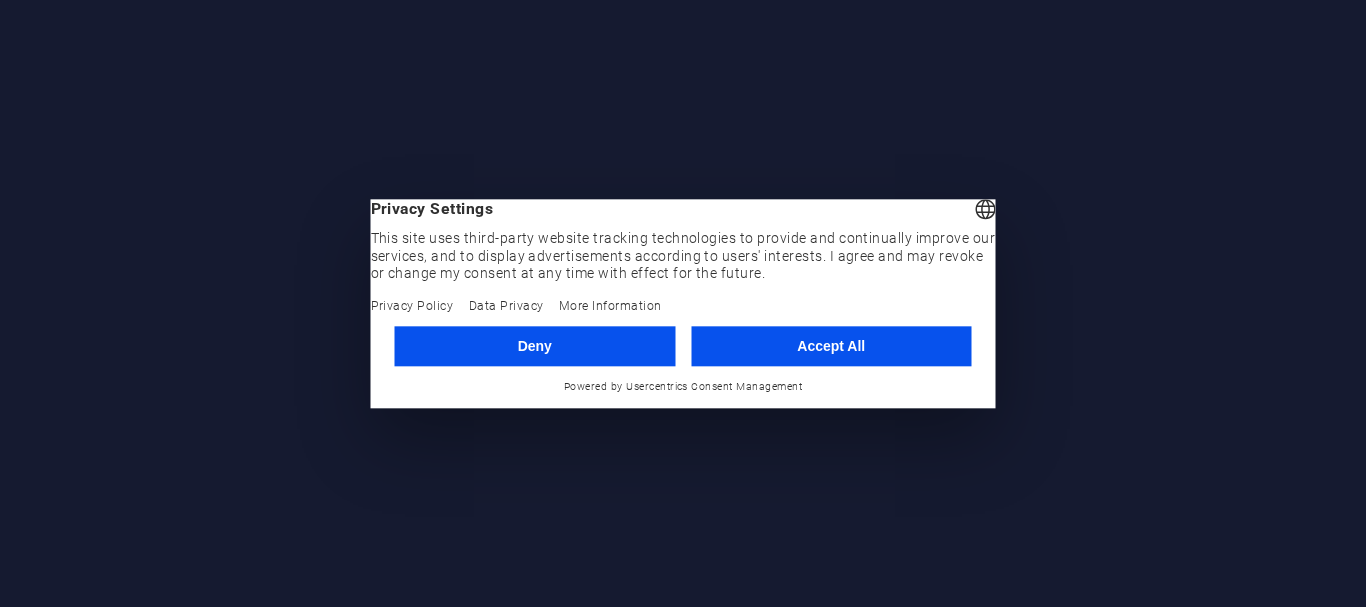 scroll, scrollTop: 0, scrollLeft: 0, axis: both 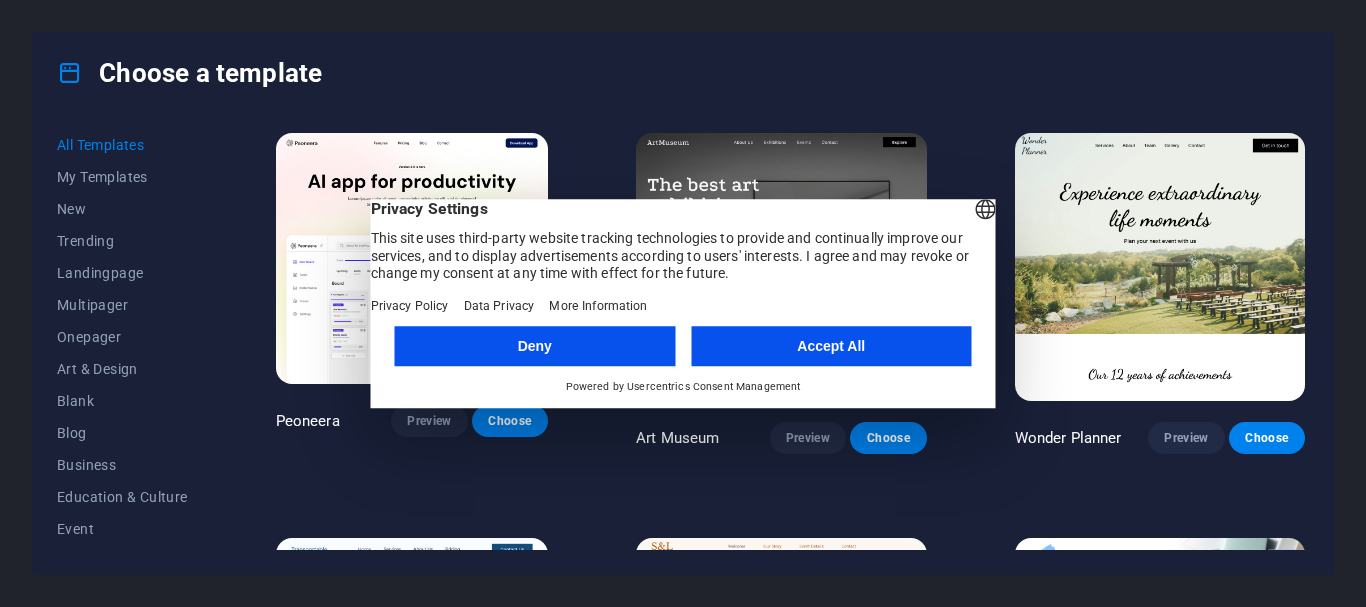 click on "Accept All" at bounding box center (831, 346) 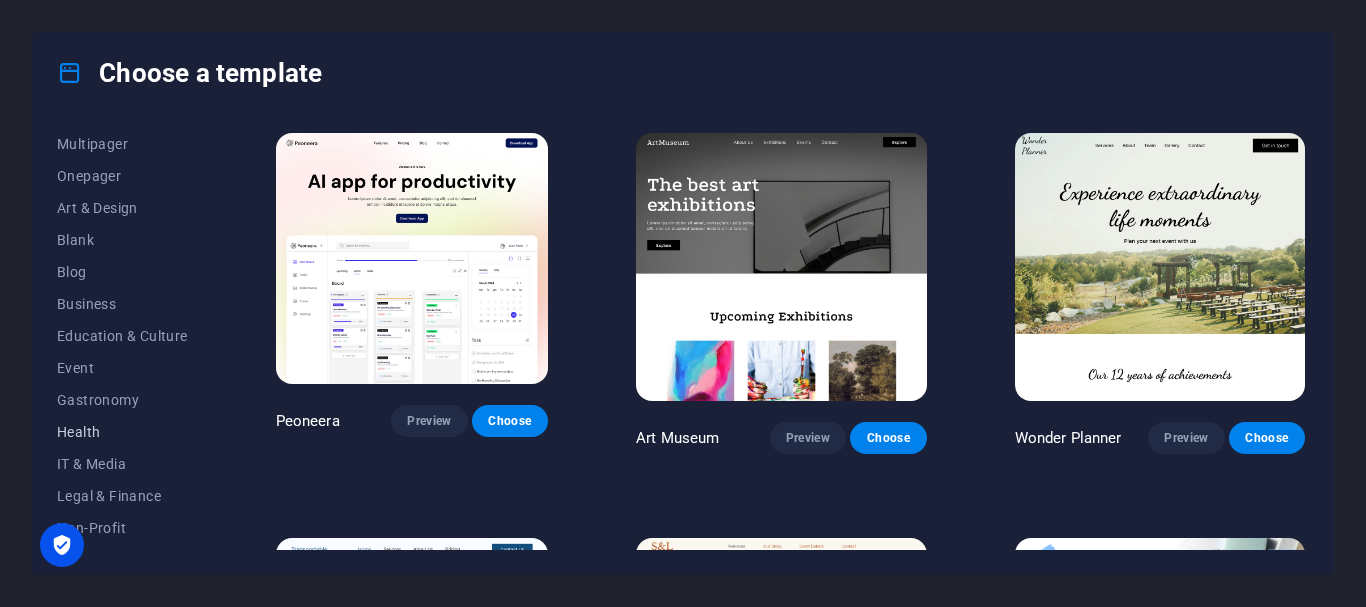 scroll, scrollTop: 200, scrollLeft: 0, axis: vertical 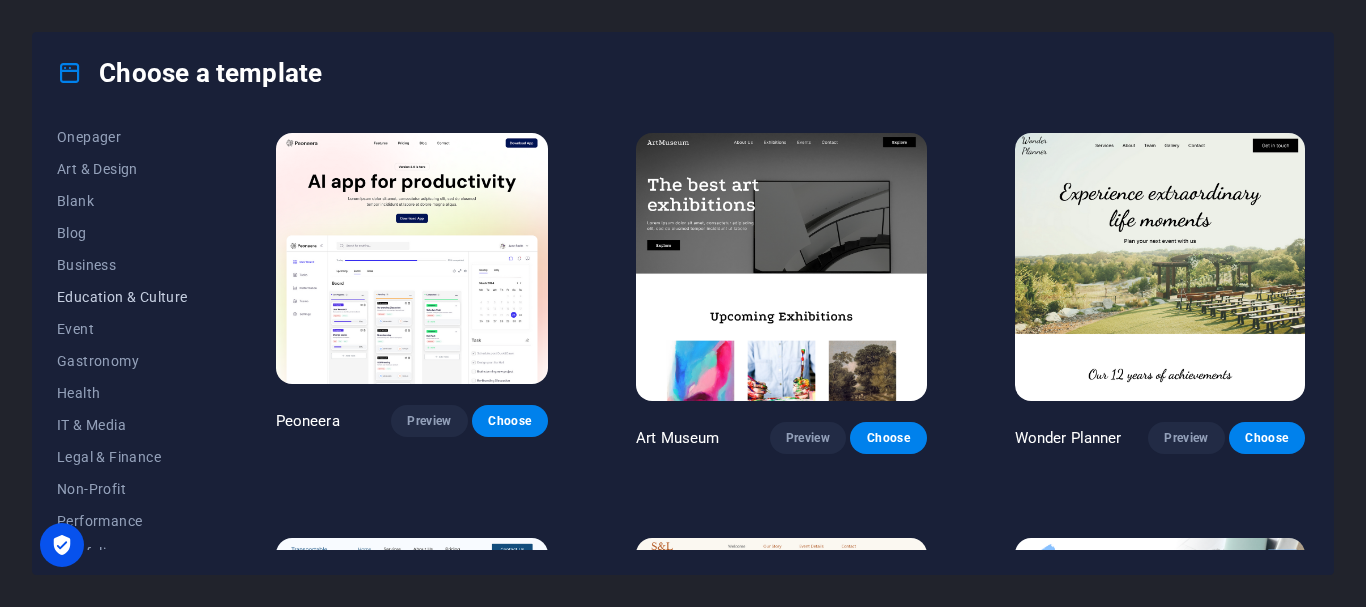 click on "Education & Culture" at bounding box center (122, 297) 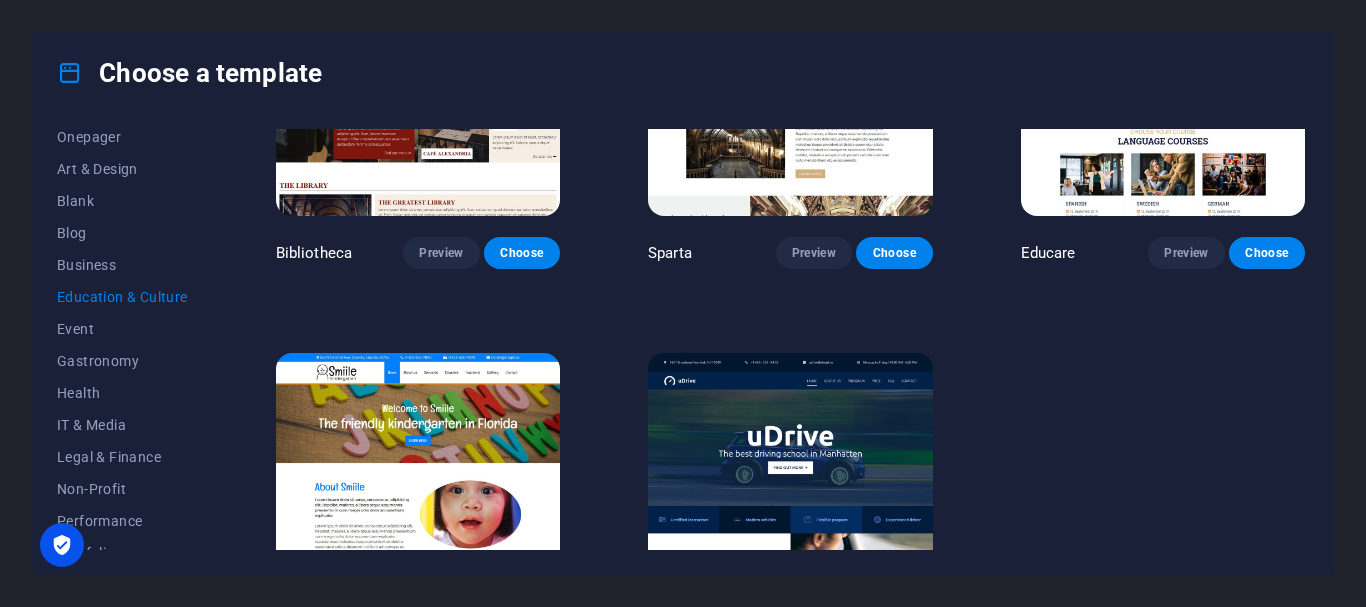 scroll, scrollTop: 689, scrollLeft: 0, axis: vertical 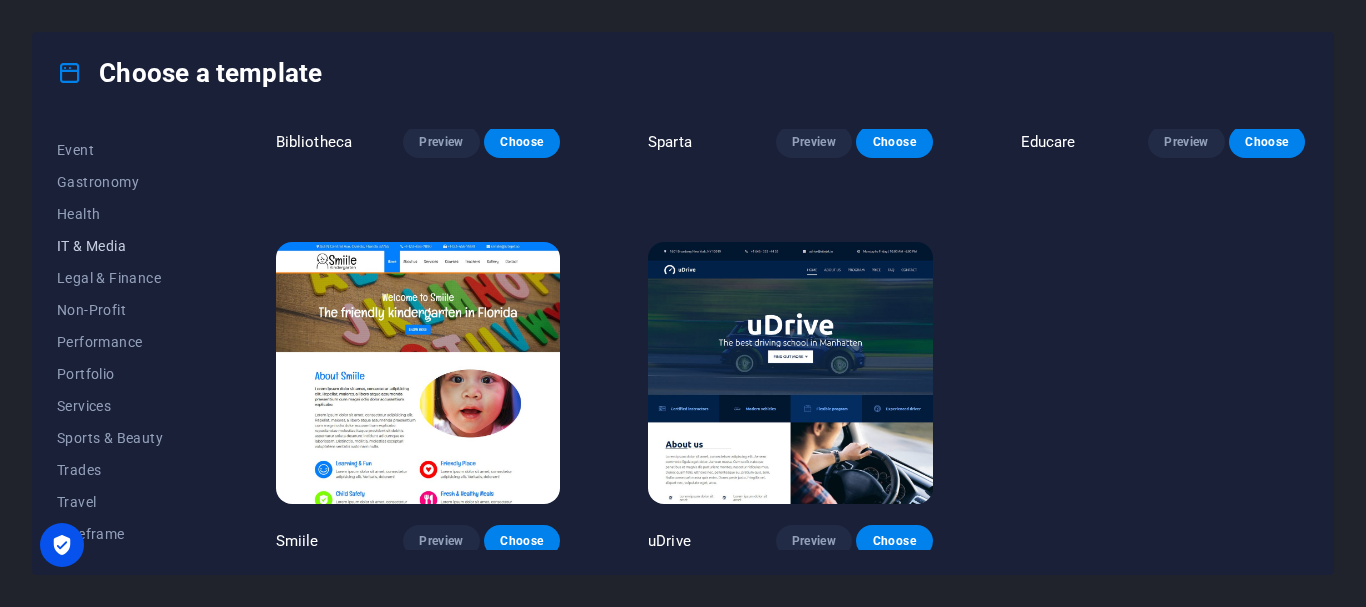 click on "IT & Media" at bounding box center [122, 246] 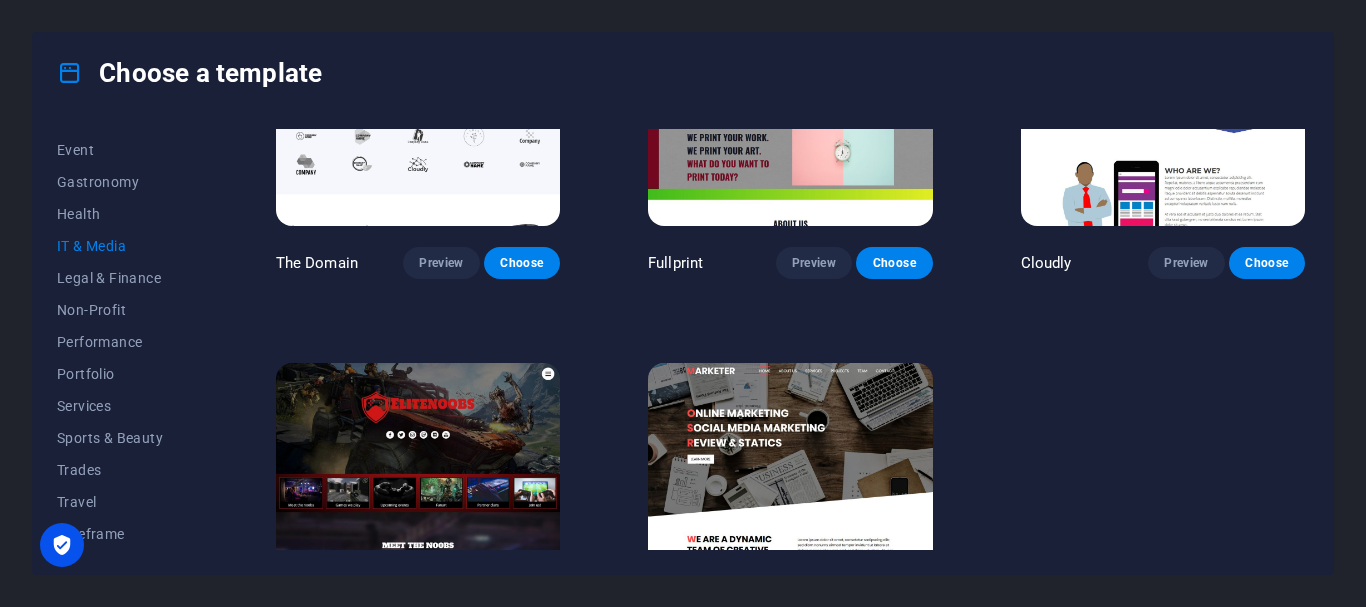 scroll, scrollTop: 989, scrollLeft: 0, axis: vertical 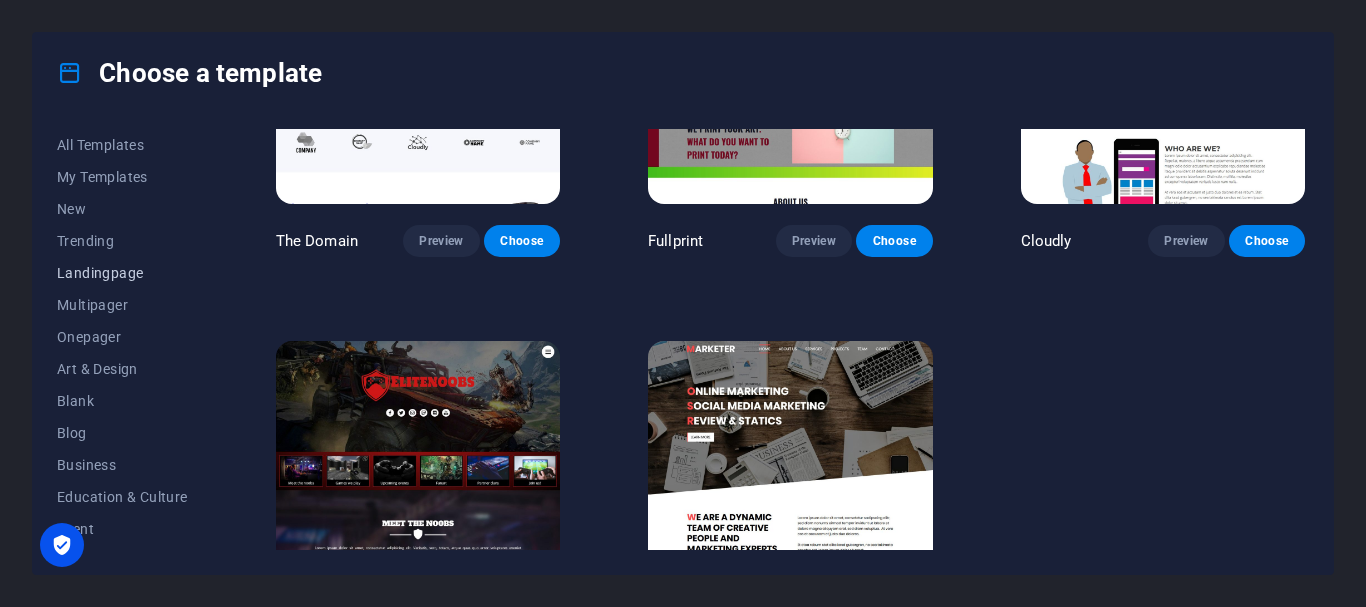 click on "Landingpage" at bounding box center [122, 273] 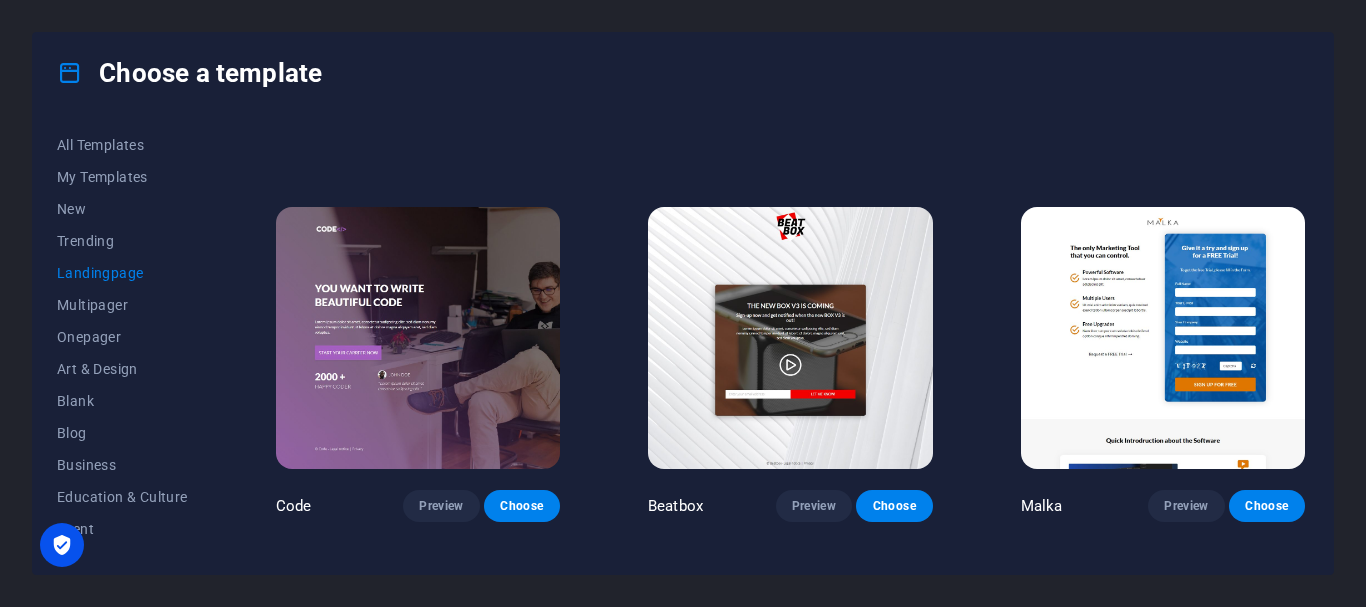 scroll, scrollTop: 289, scrollLeft: 0, axis: vertical 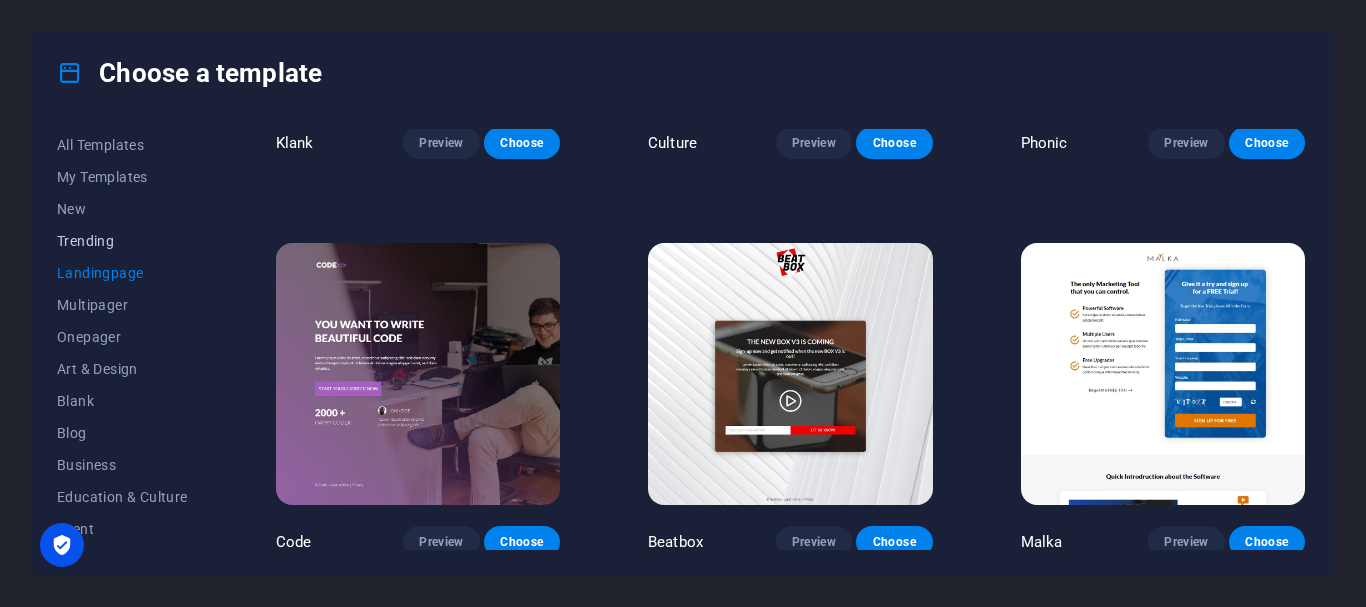 click on "Trending" at bounding box center [122, 241] 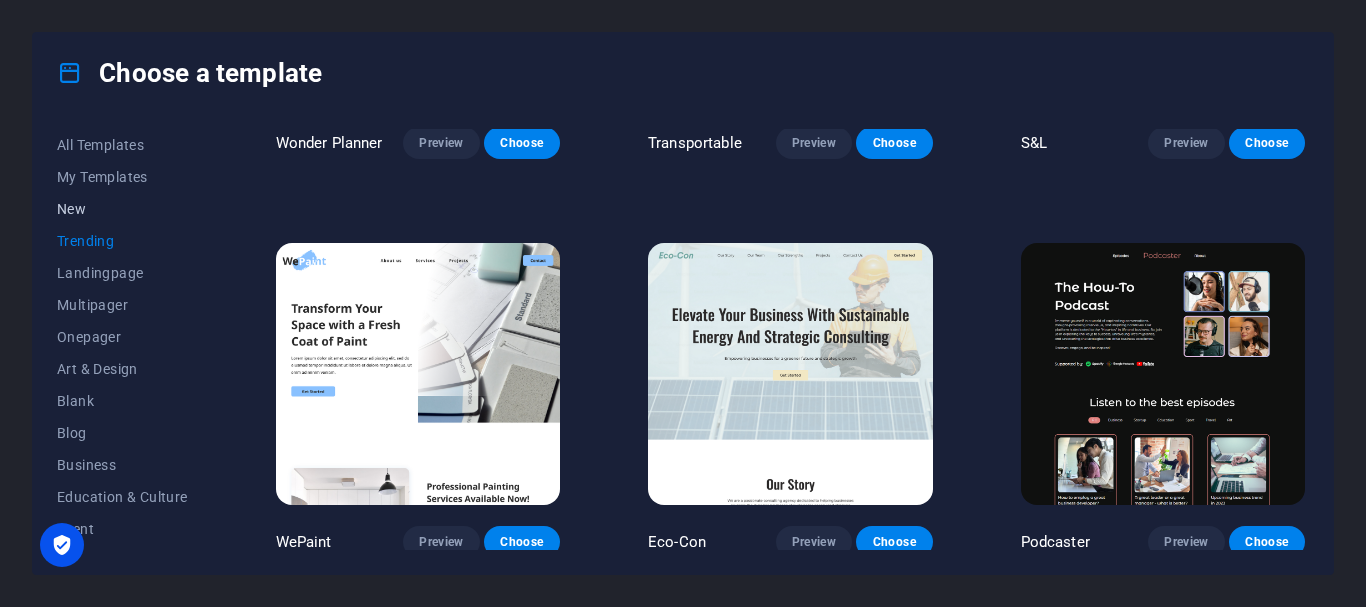 click on "New" at bounding box center (122, 209) 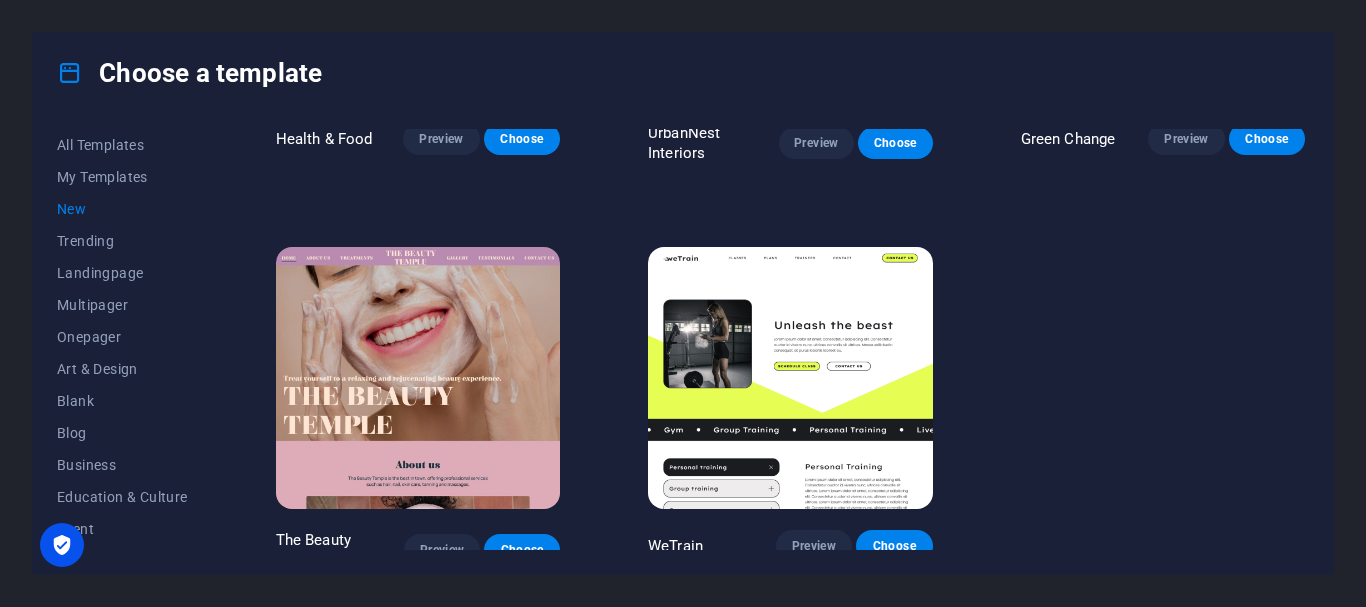 scroll, scrollTop: 1896, scrollLeft: 0, axis: vertical 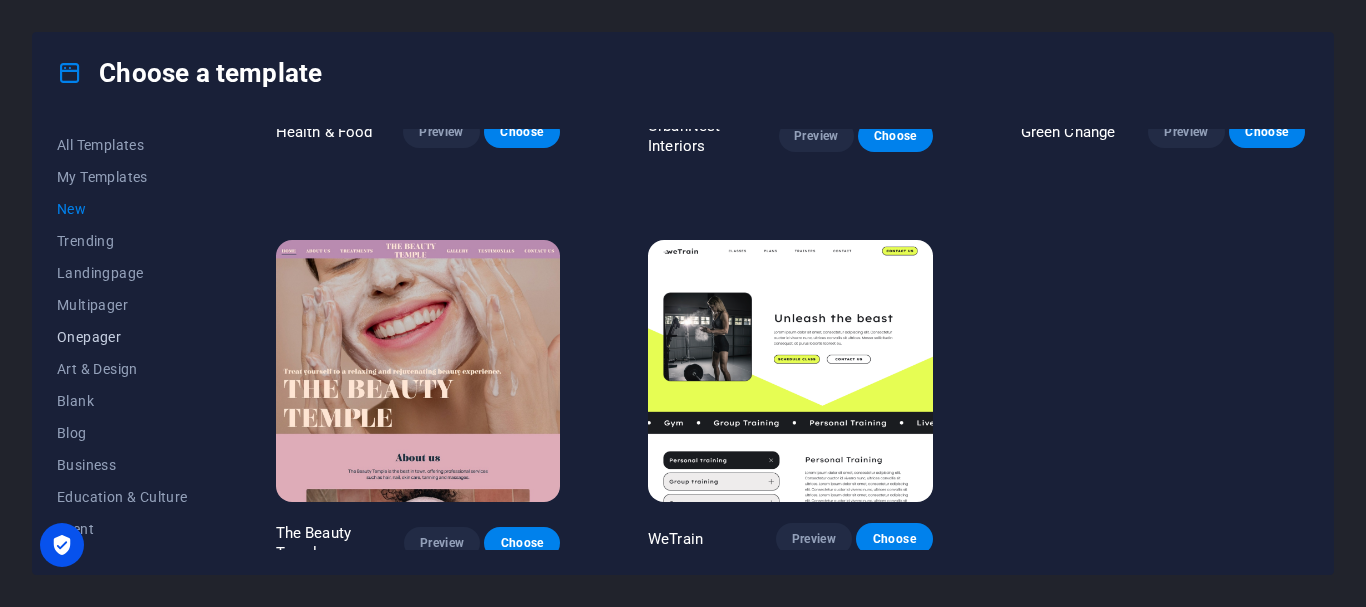 click on "Onepager" at bounding box center [122, 337] 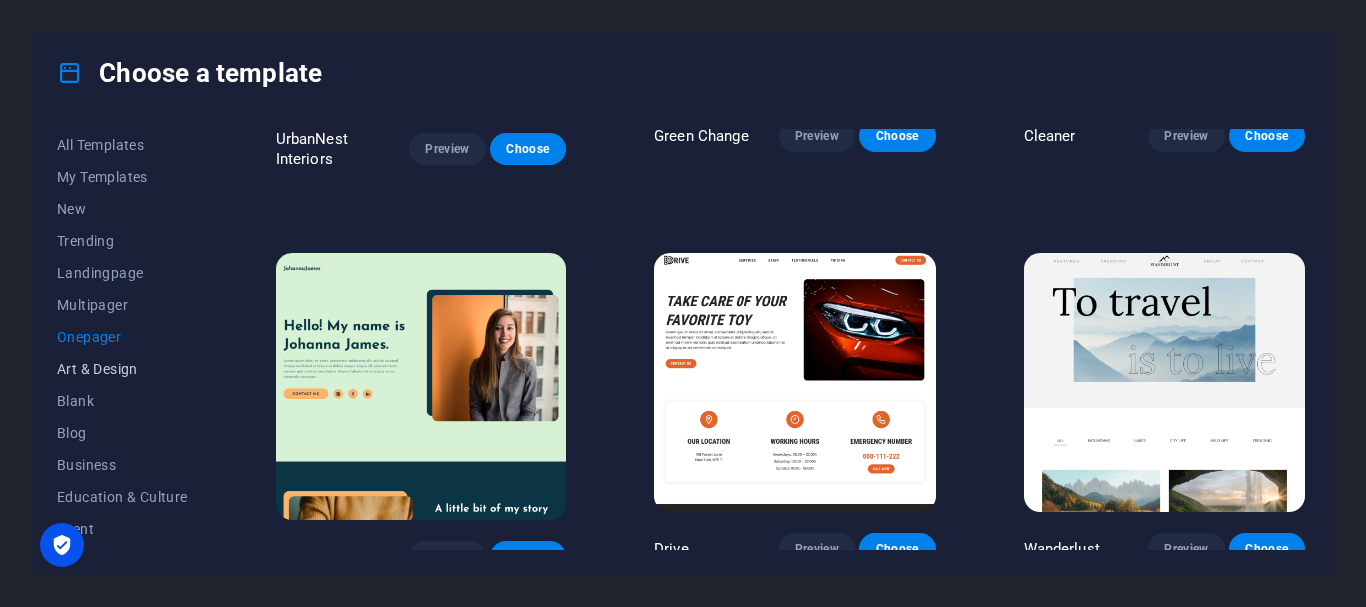 click on "Art & Design" at bounding box center (122, 369) 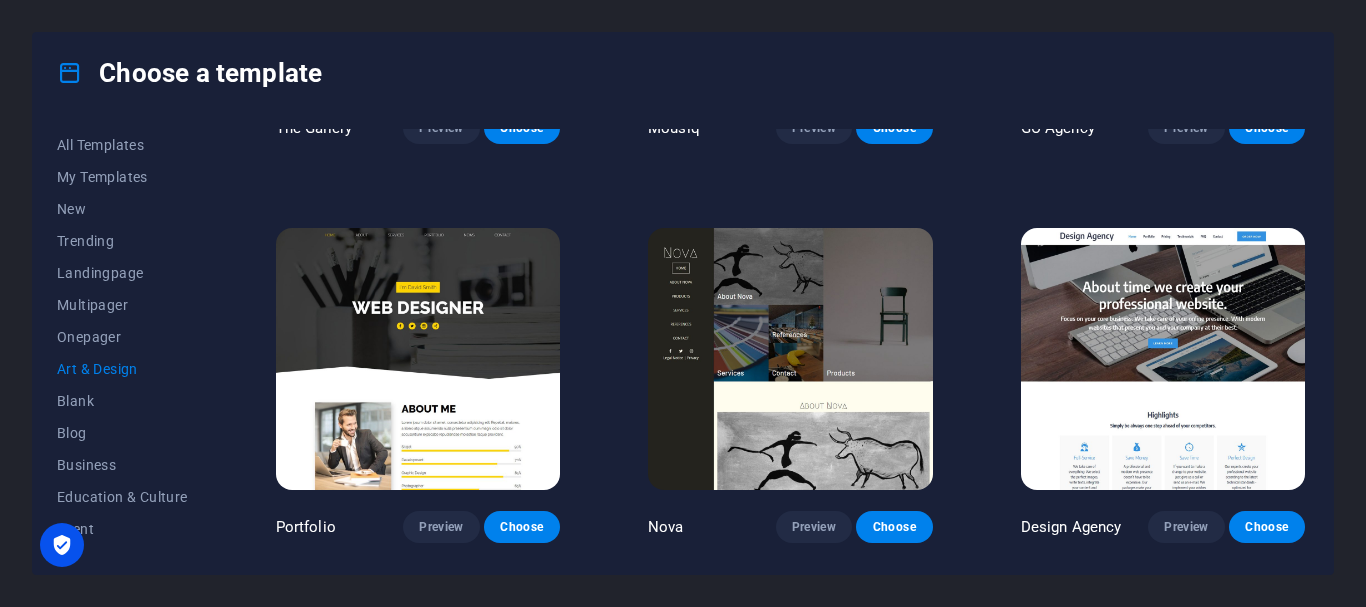 scroll, scrollTop: 1102, scrollLeft: 0, axis: vertical 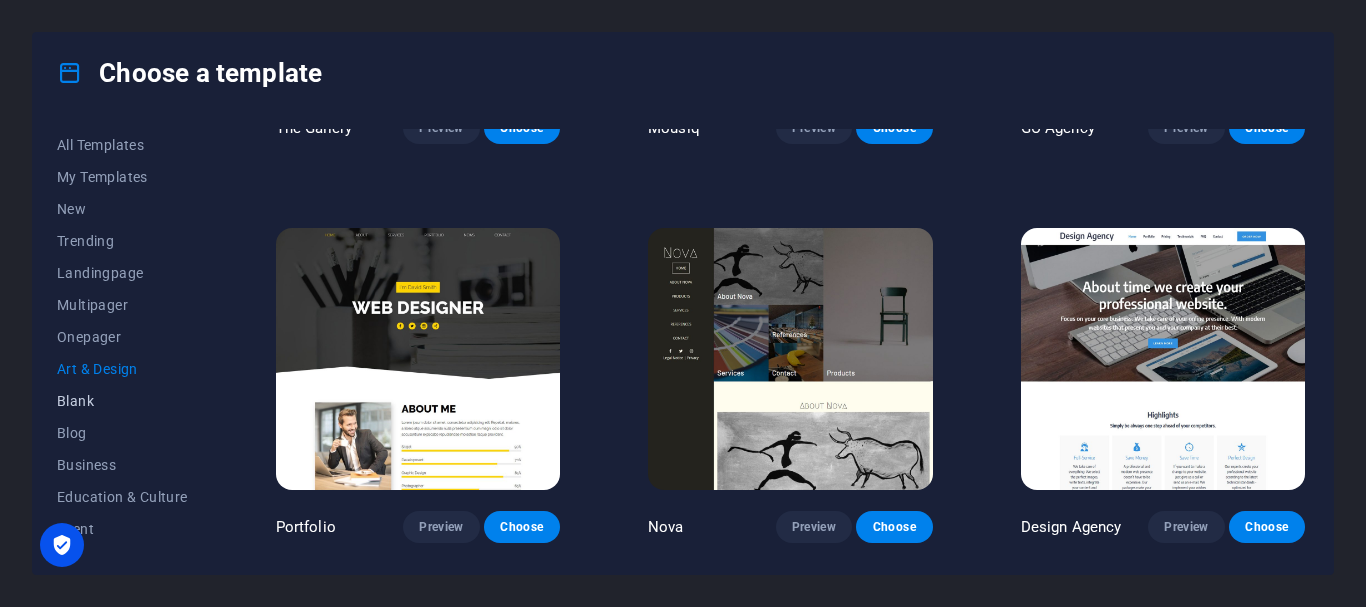 click on "Blank" at bounding box center (122, 401) 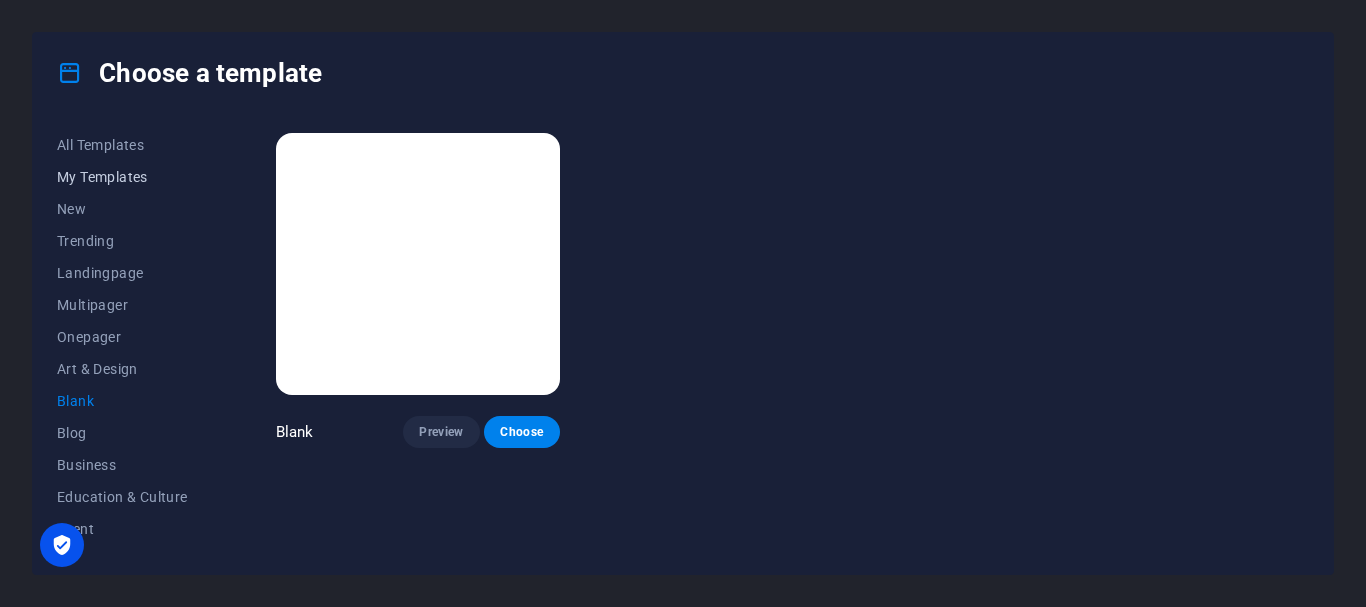 click on "My Templates" at bounding box center [122, 177] 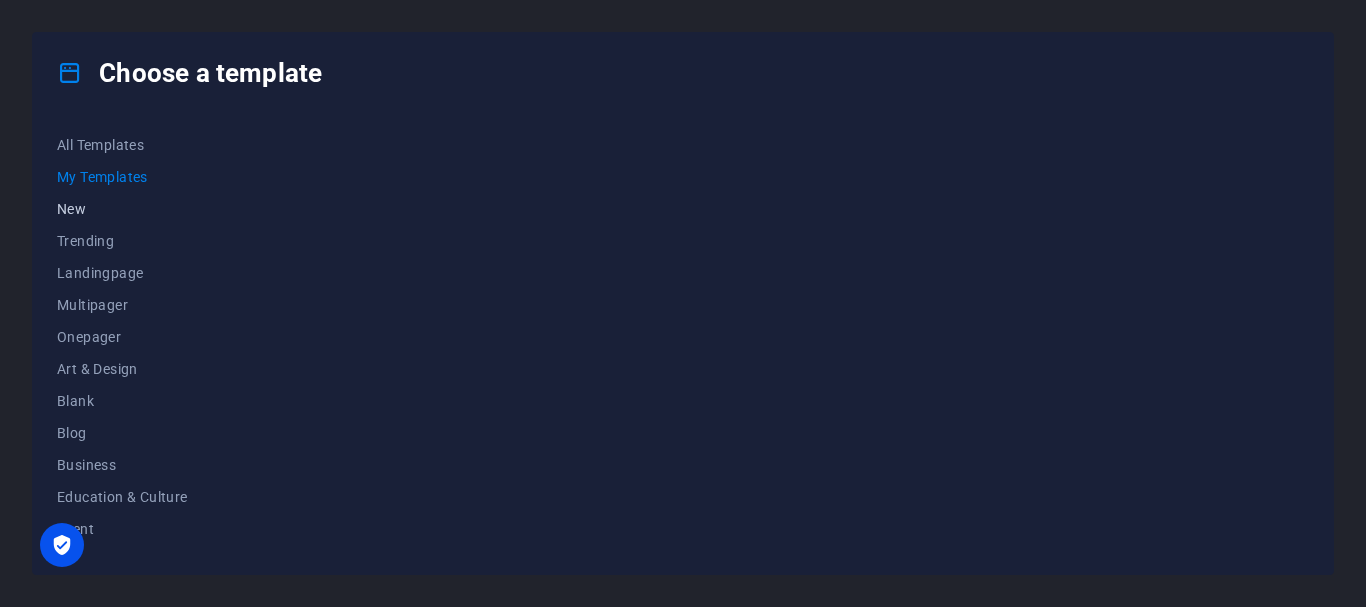 click on "New" at bounding box center (122, 209) 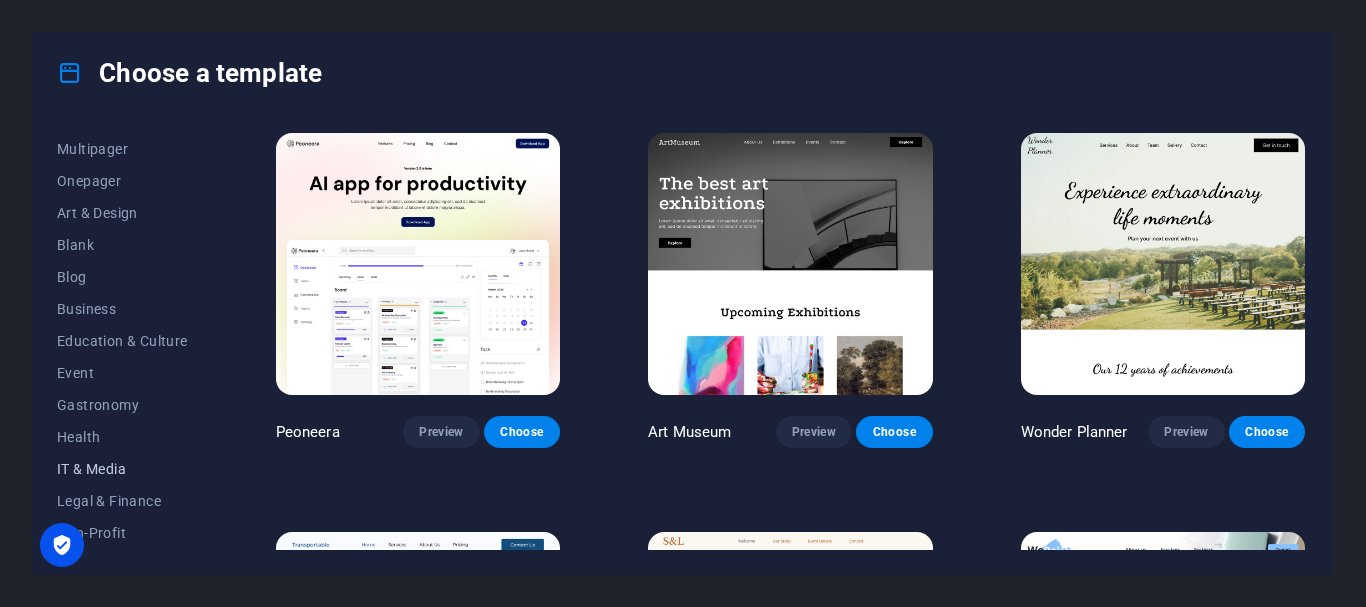 scroll, scrollTop: 200, scrollLeft: 0, axis: vertical 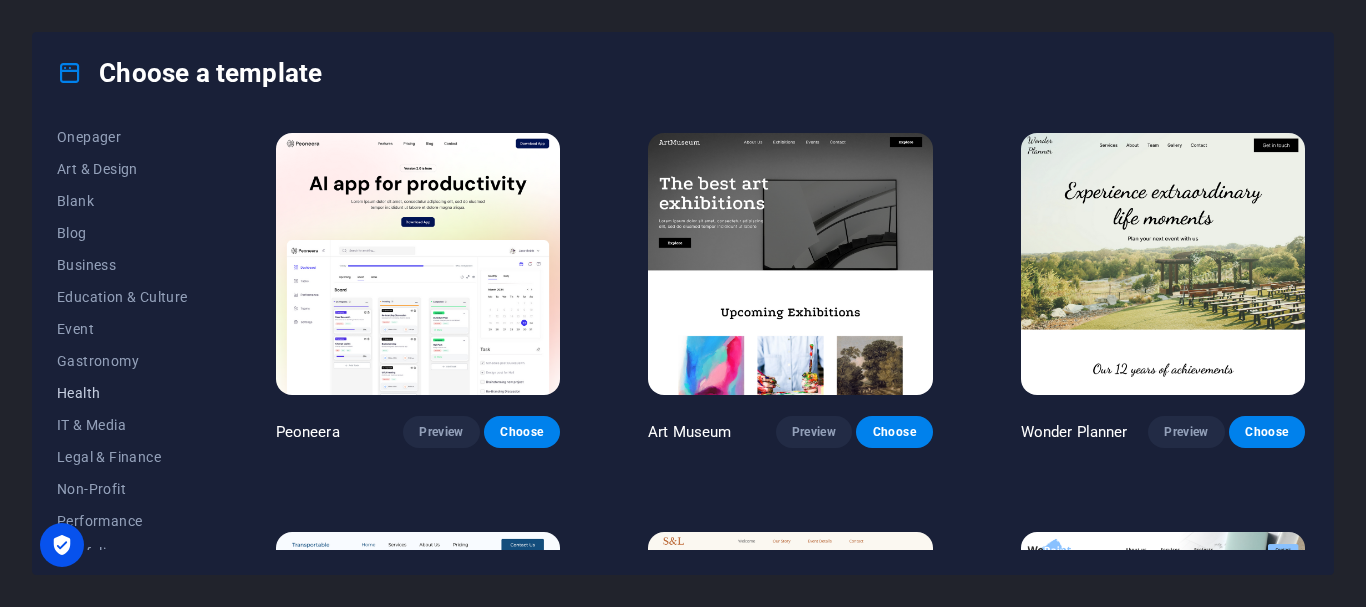 click on "Health" at bounding box center [122, 393] 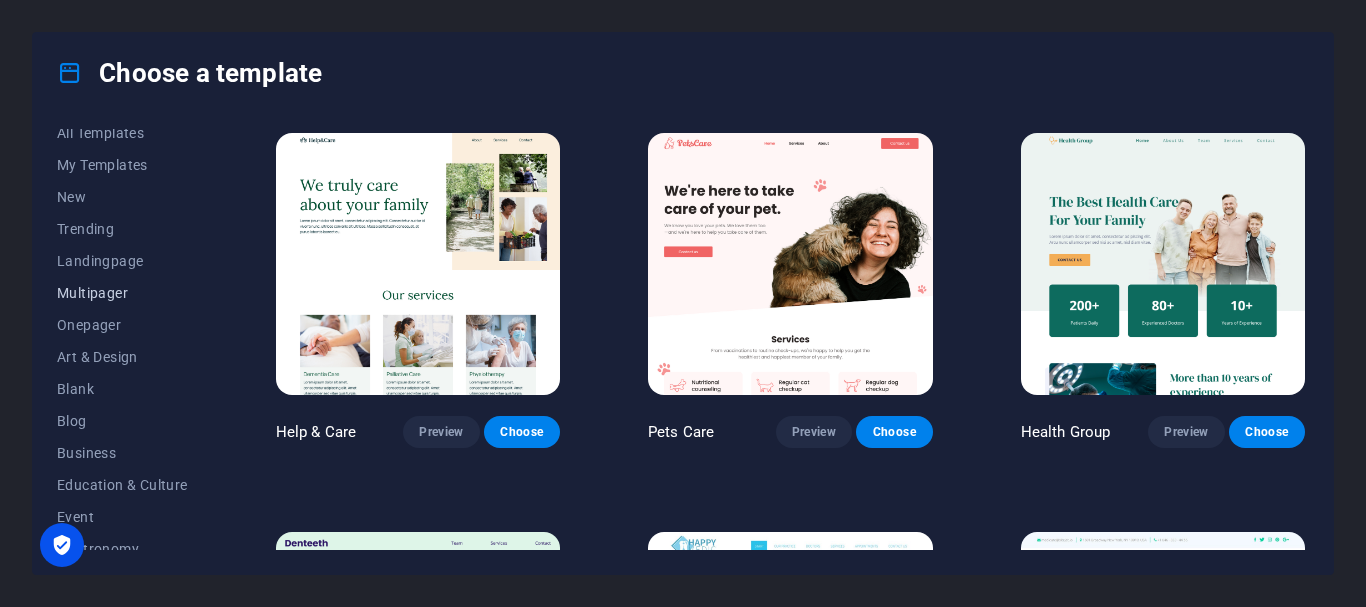 scroll, scrollTop: 0, scrollLeft: 0, axis: both 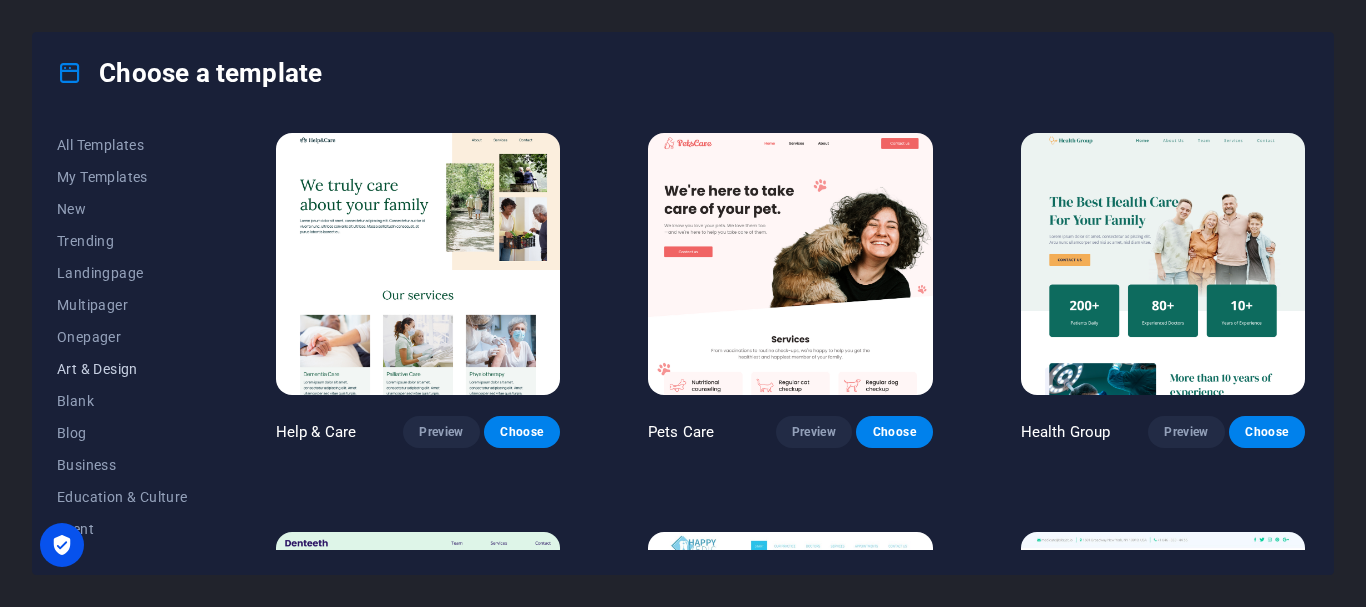 click on "Art & Design" at bounding box center (122, 369) 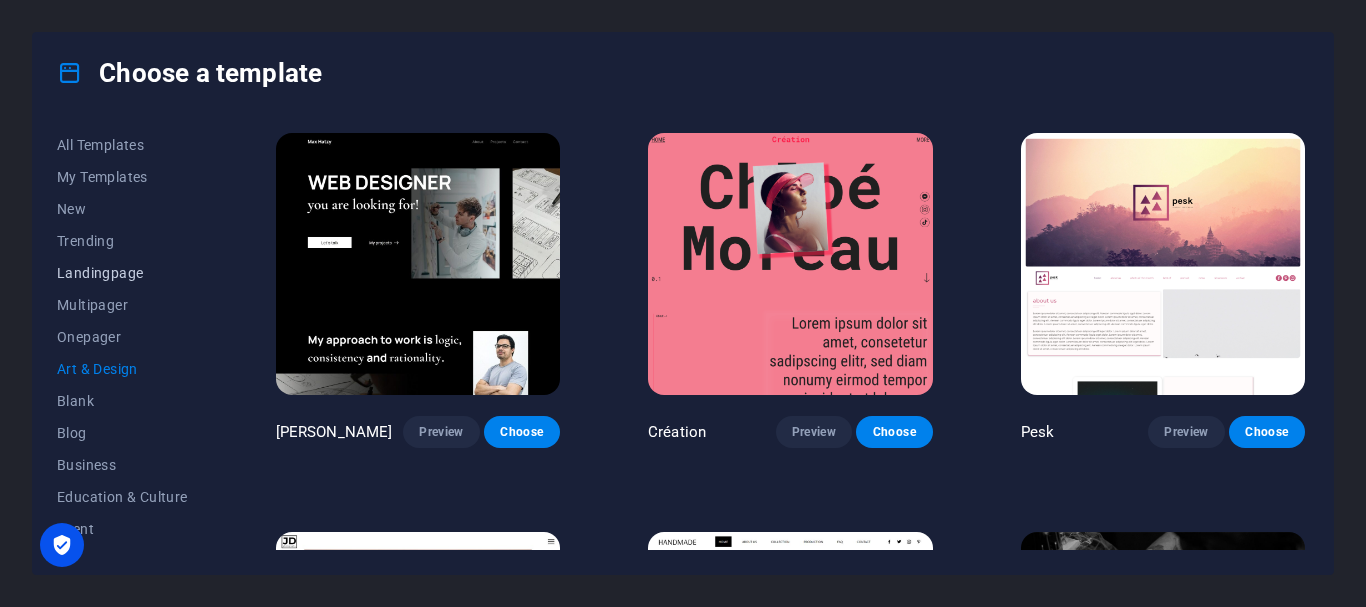 click on "Landingpage" at bounding box center (122, 273) 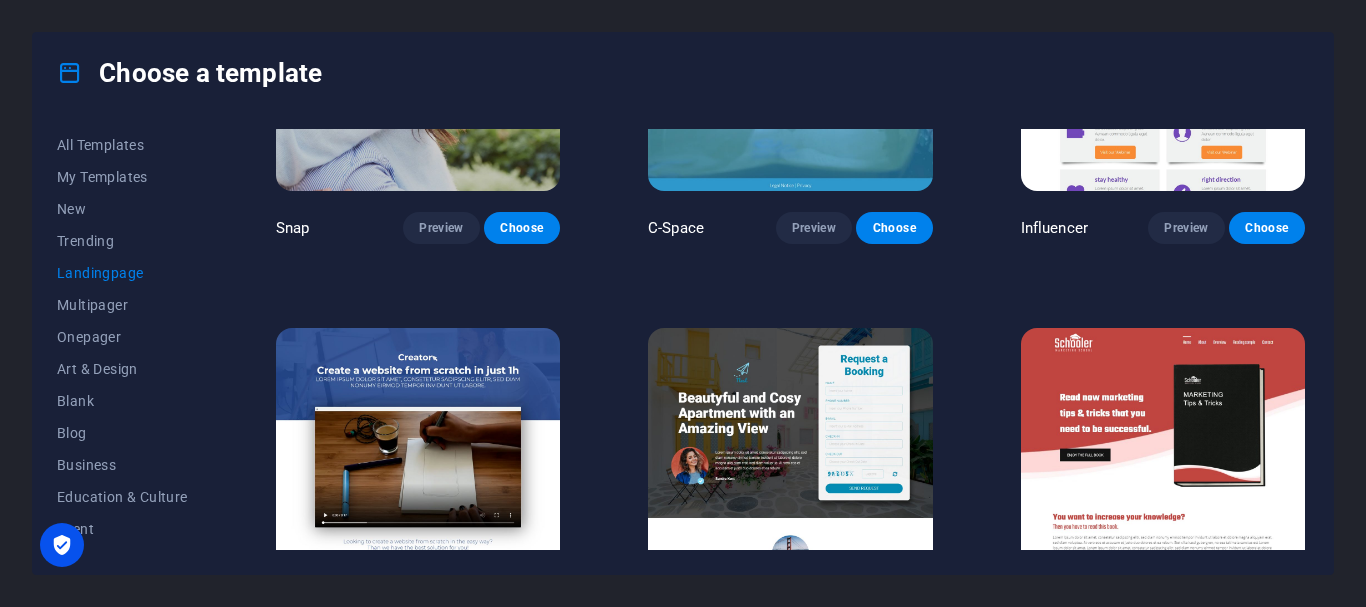 scroll, scrollTop: 2000, scrollLeft: 0, axis: vertical 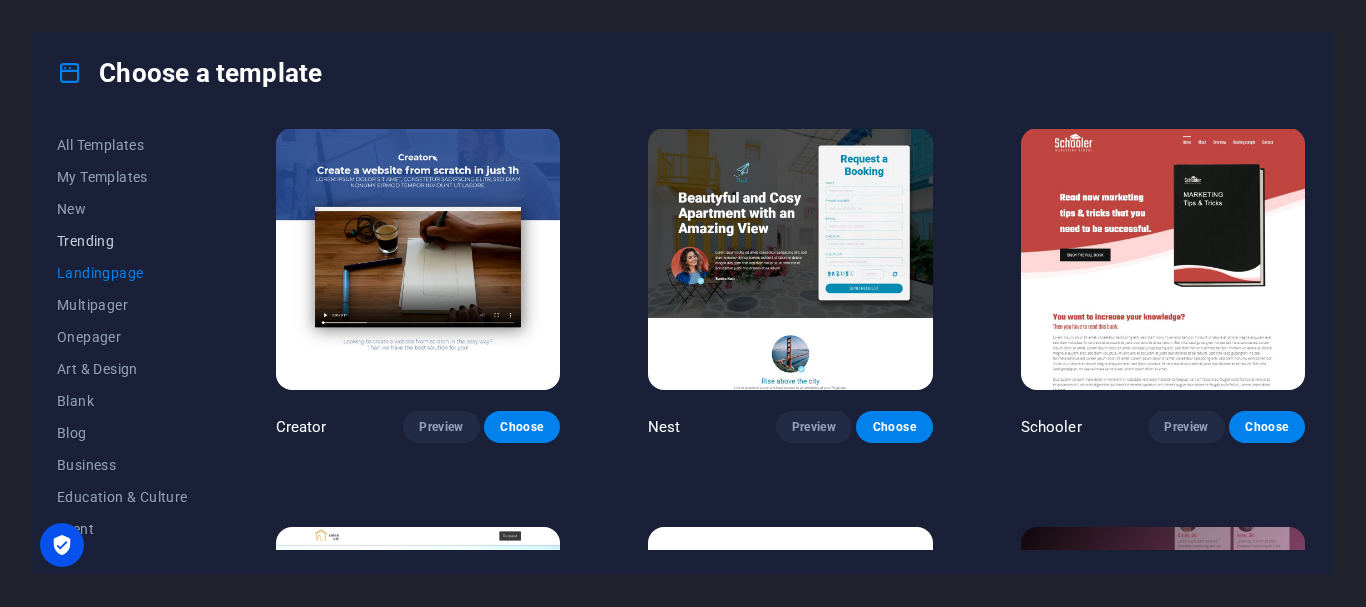 click on "Trending" at bounding box center [122, 241] 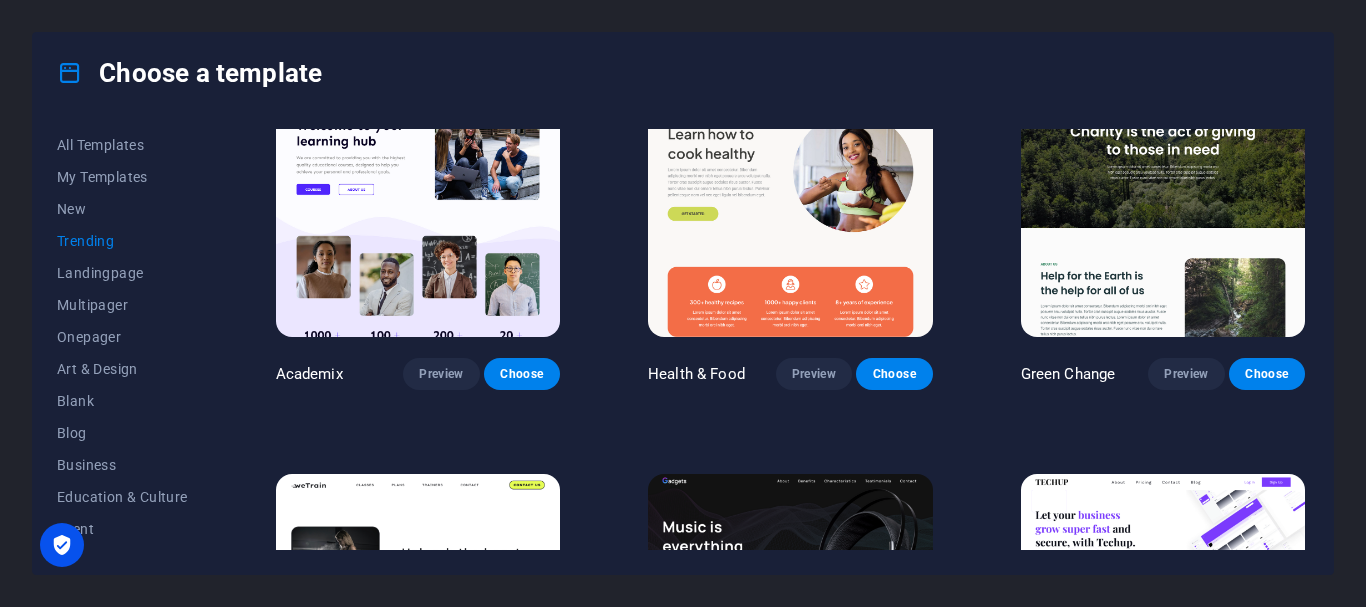 scroll, scrollTop: 980, scrollLeft: 0, axis: vertical 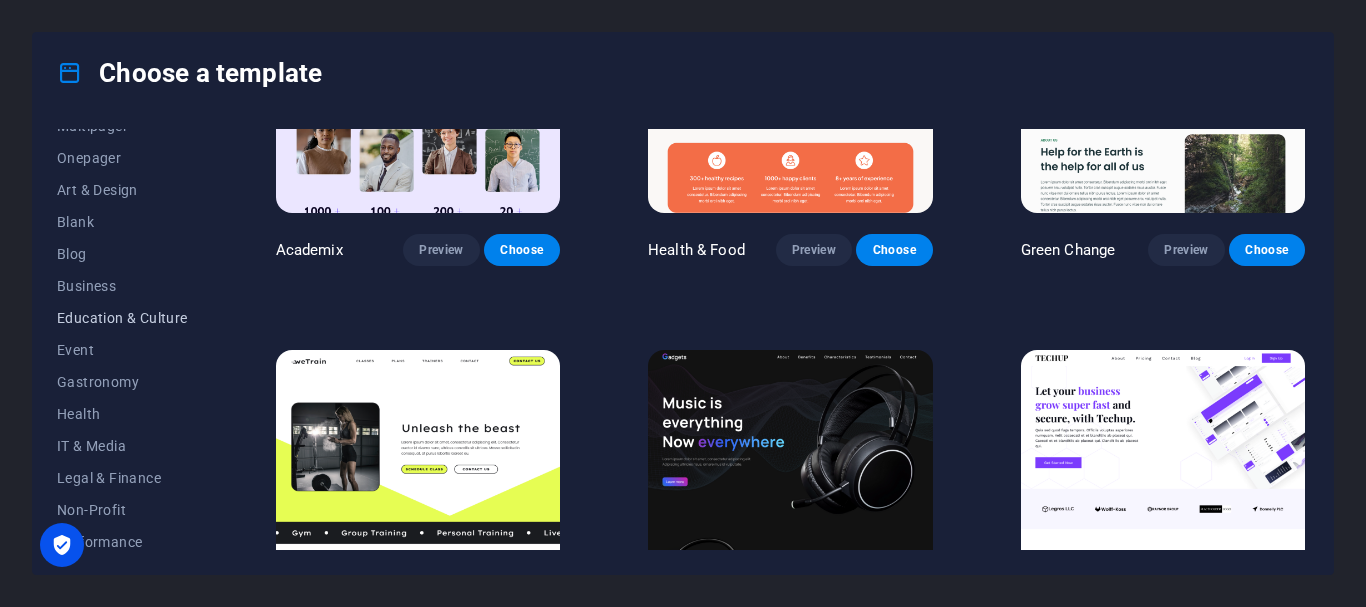 click on "Education & Culture" at bounding box center [122, 318] 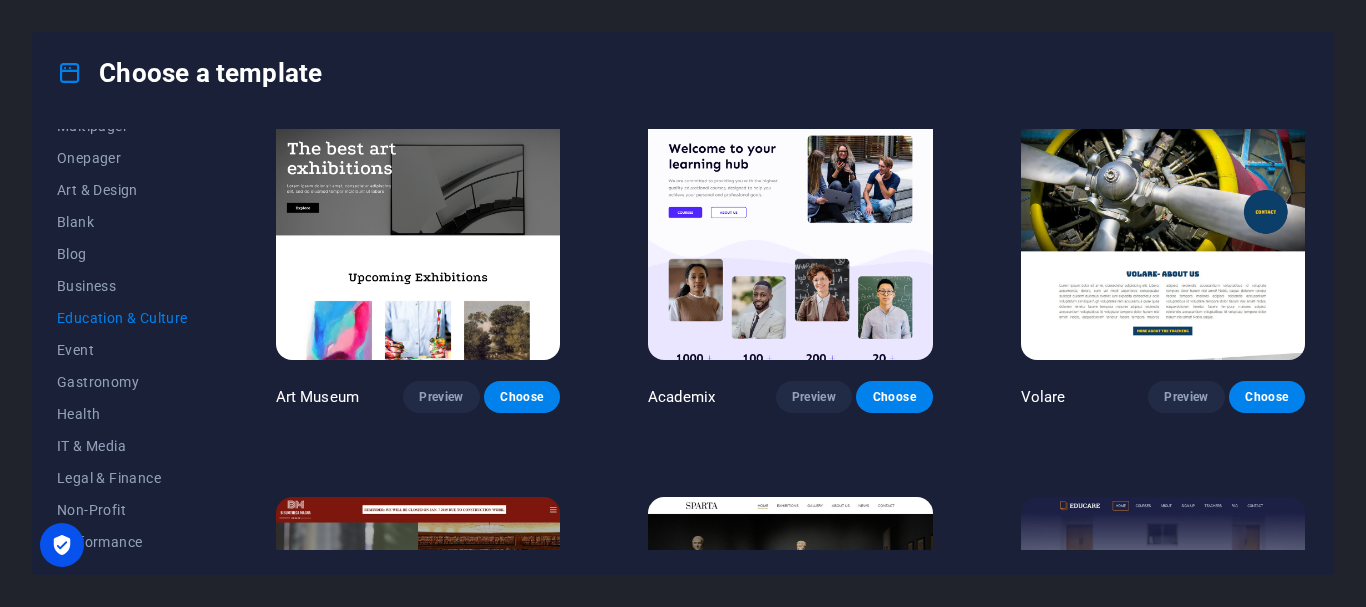 scroll, scrollTop: 0, scrollLeft: 0, axis: both 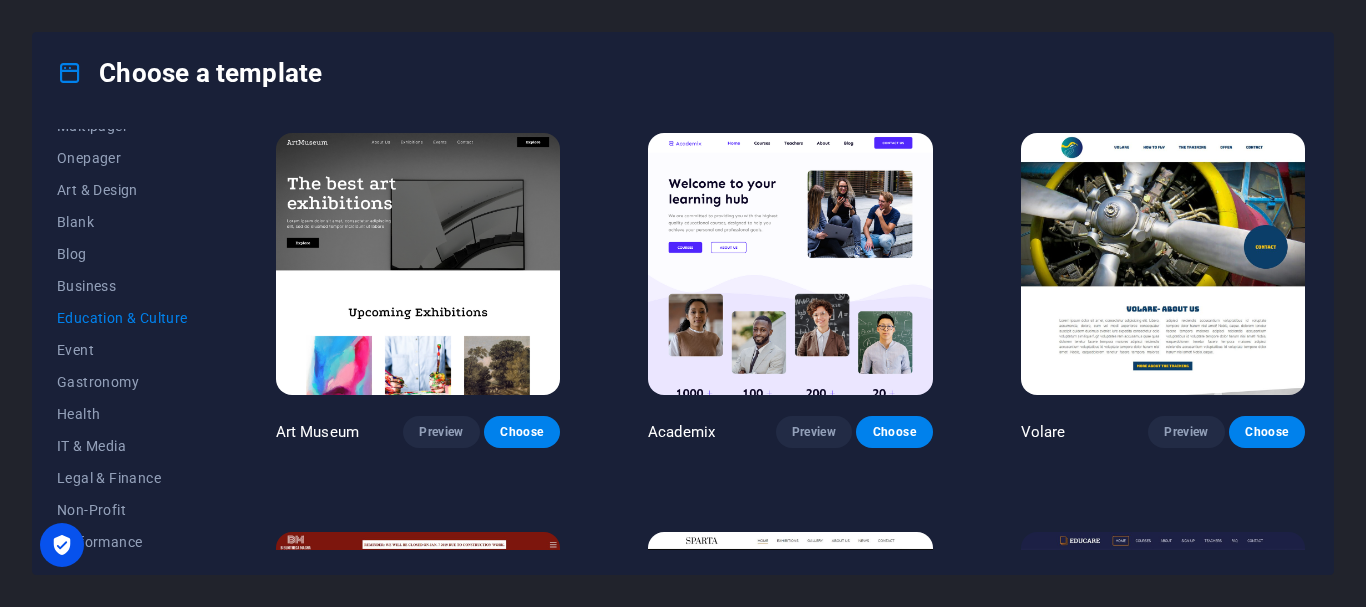 click at bounding box center (790, 264) 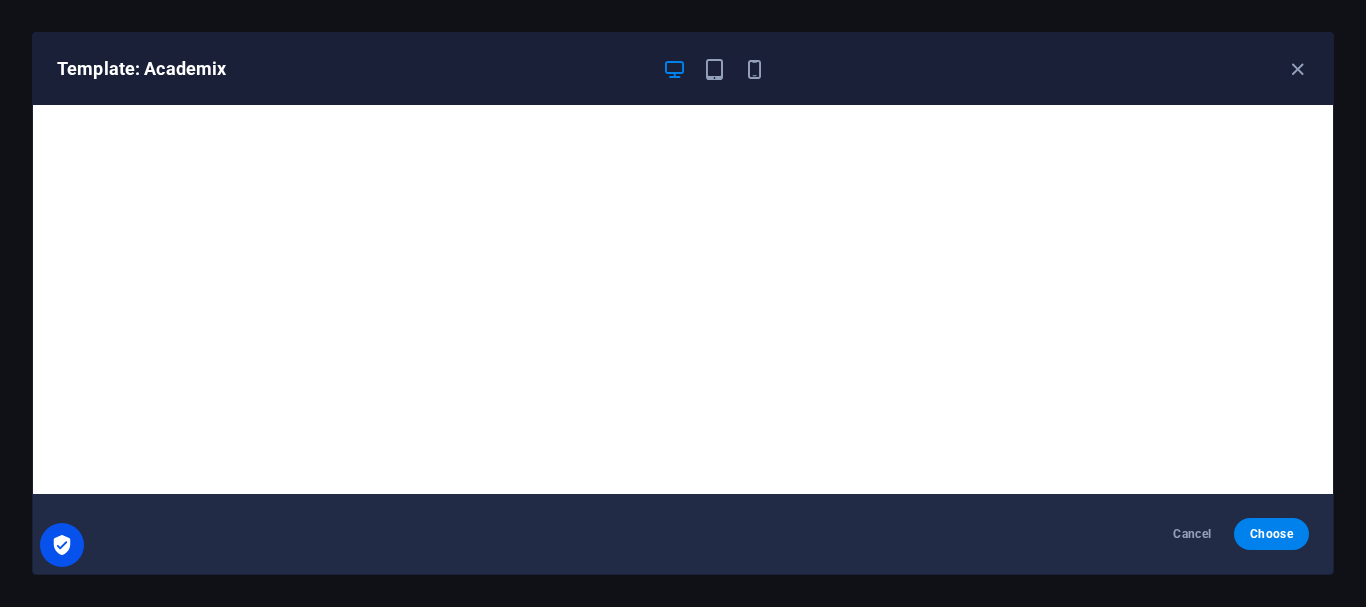 scroll, scrollTop: 5, scrollLeft: 0, axis: vertical 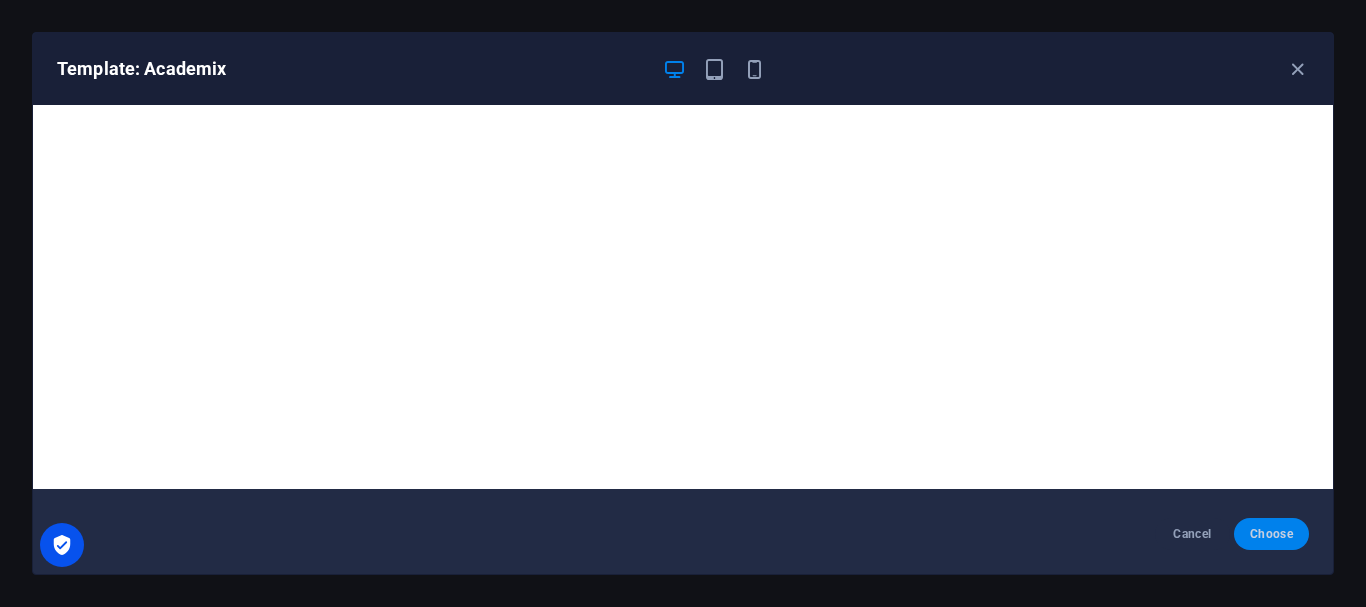 click on "Choose" at bounding box center [1271, 534] 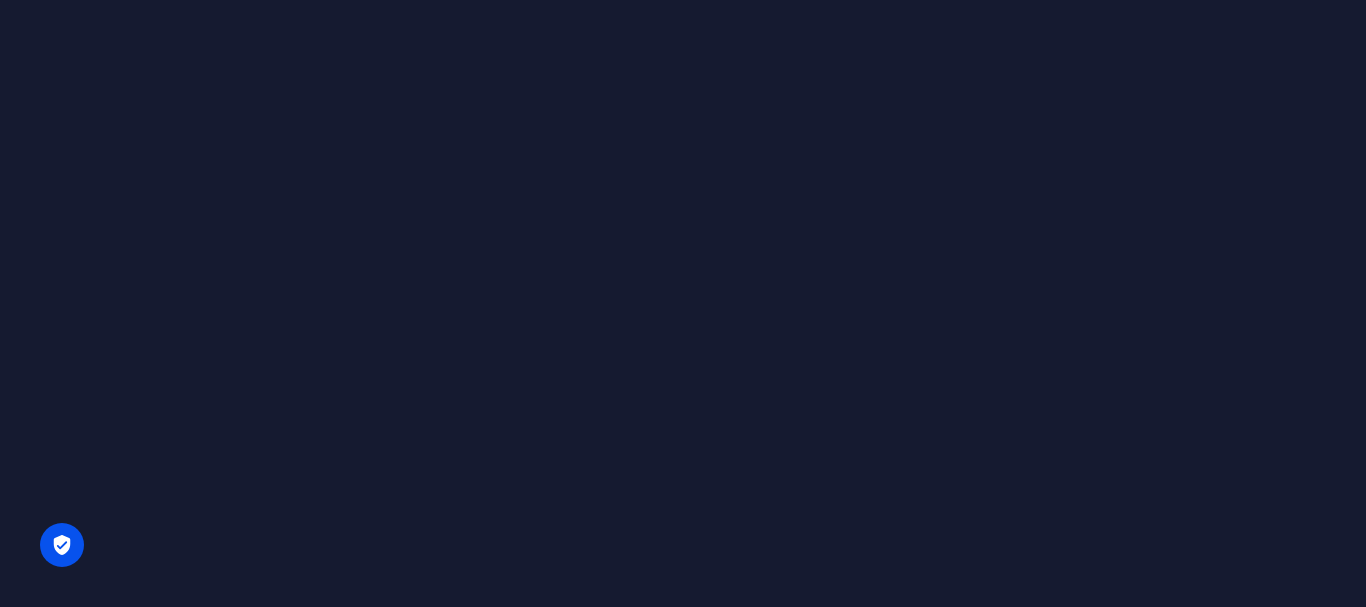 scroll, scrollTop: 0, scrollLeft: 0, axis: both 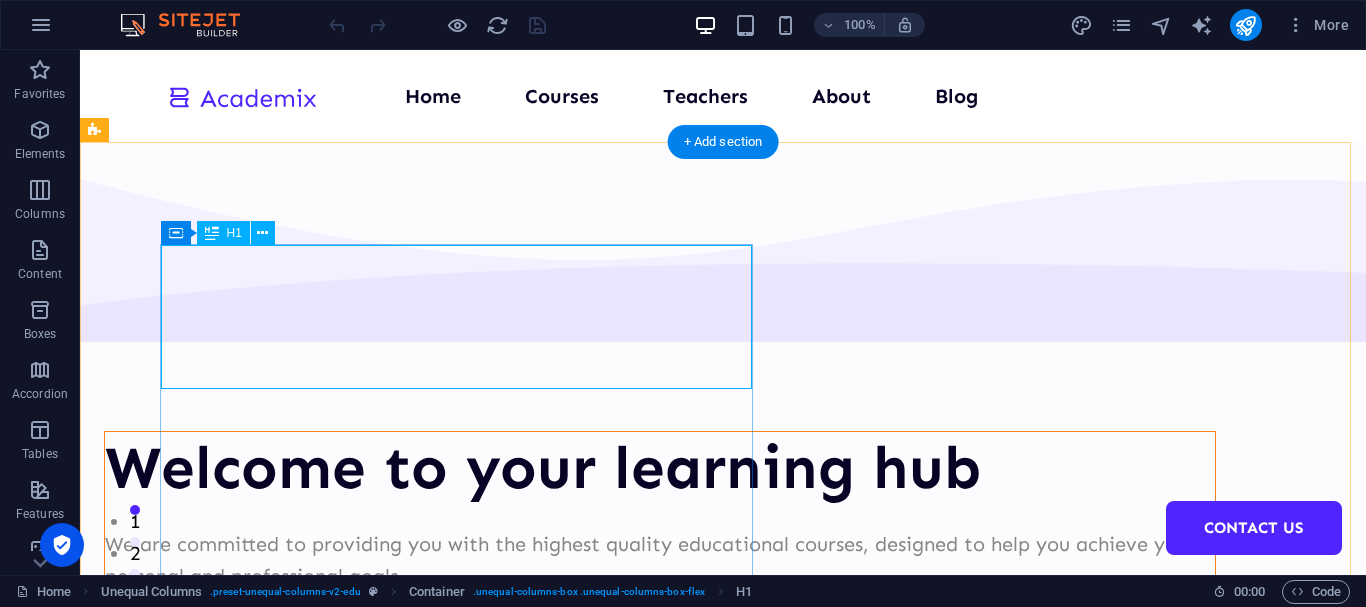 click on "Welcome to your learning hub" at bounding box center (660, 468) 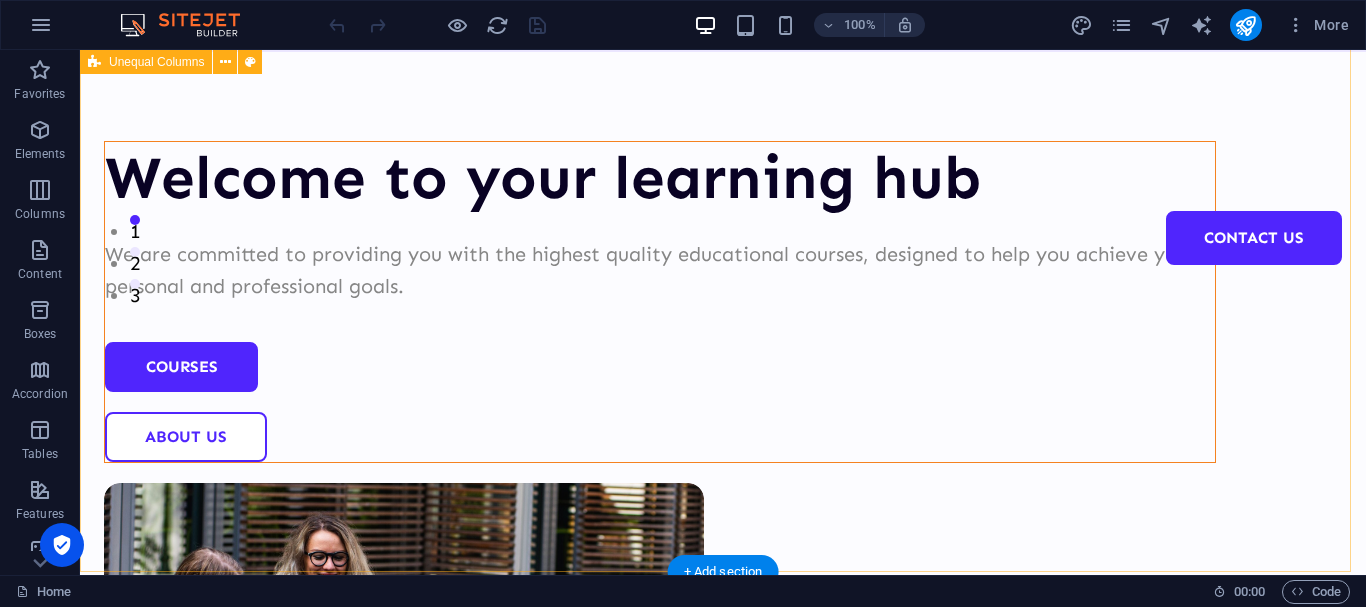 scroll, scrollTop: 0, scrollLeft: 0, axis: both 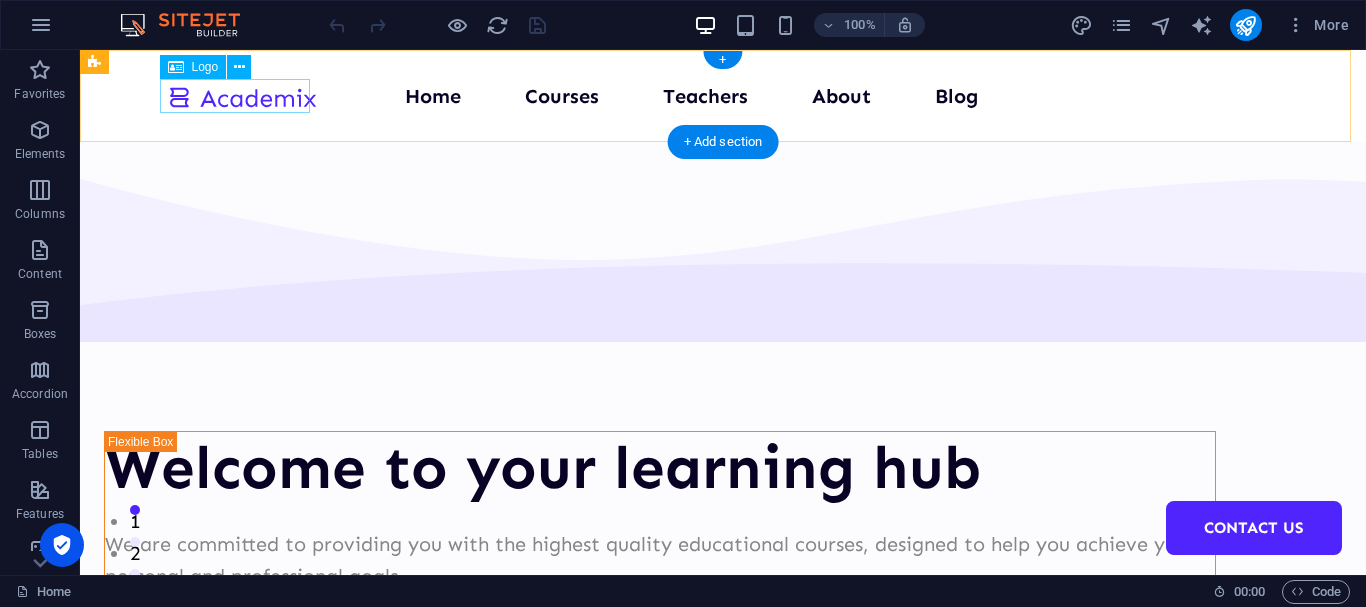 click at bounding box center [242, 96] 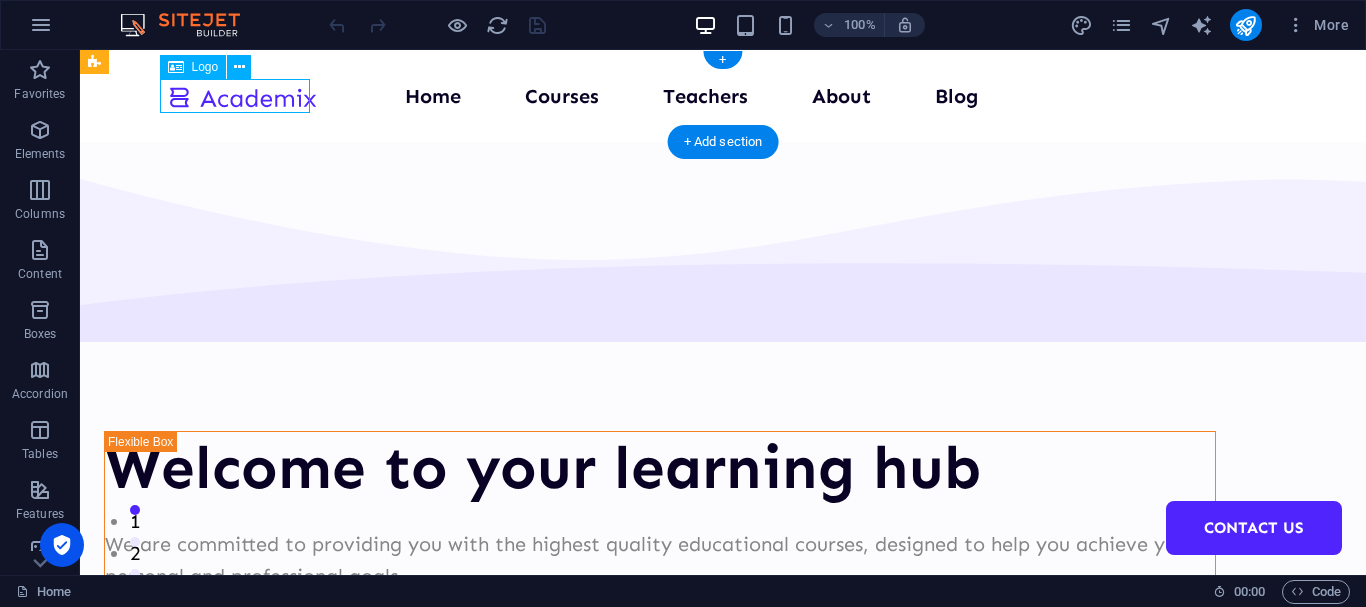 click at bounding box center [242, 96] 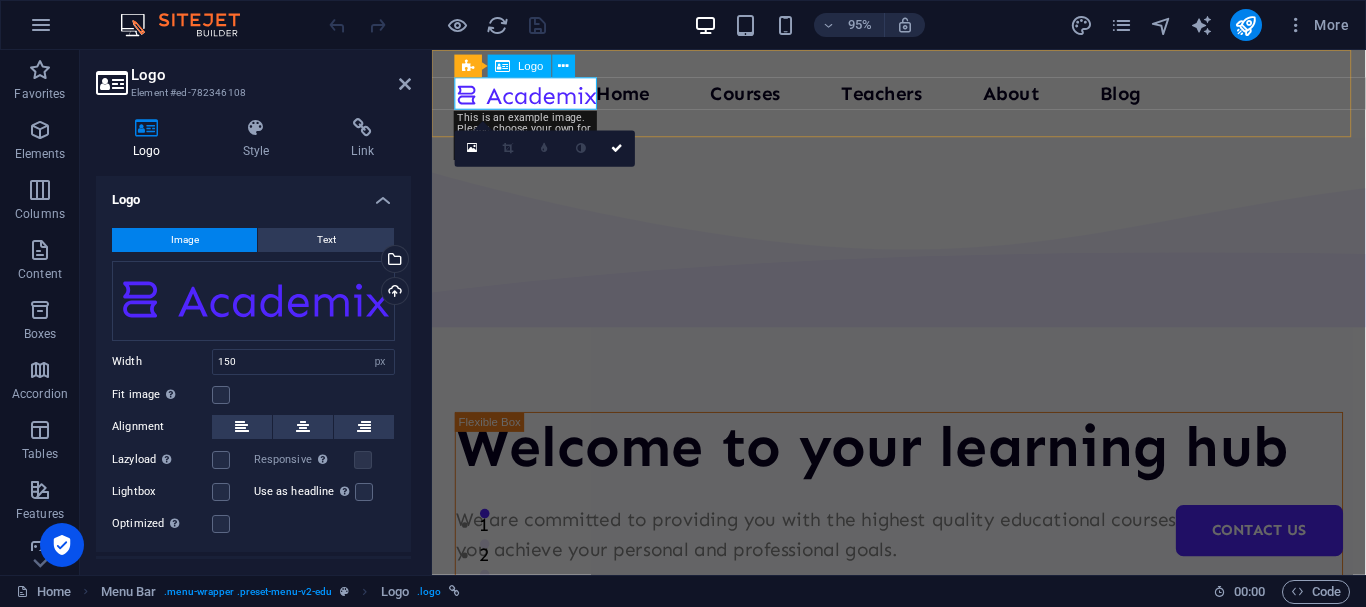 click at bounding box center [531, 96] 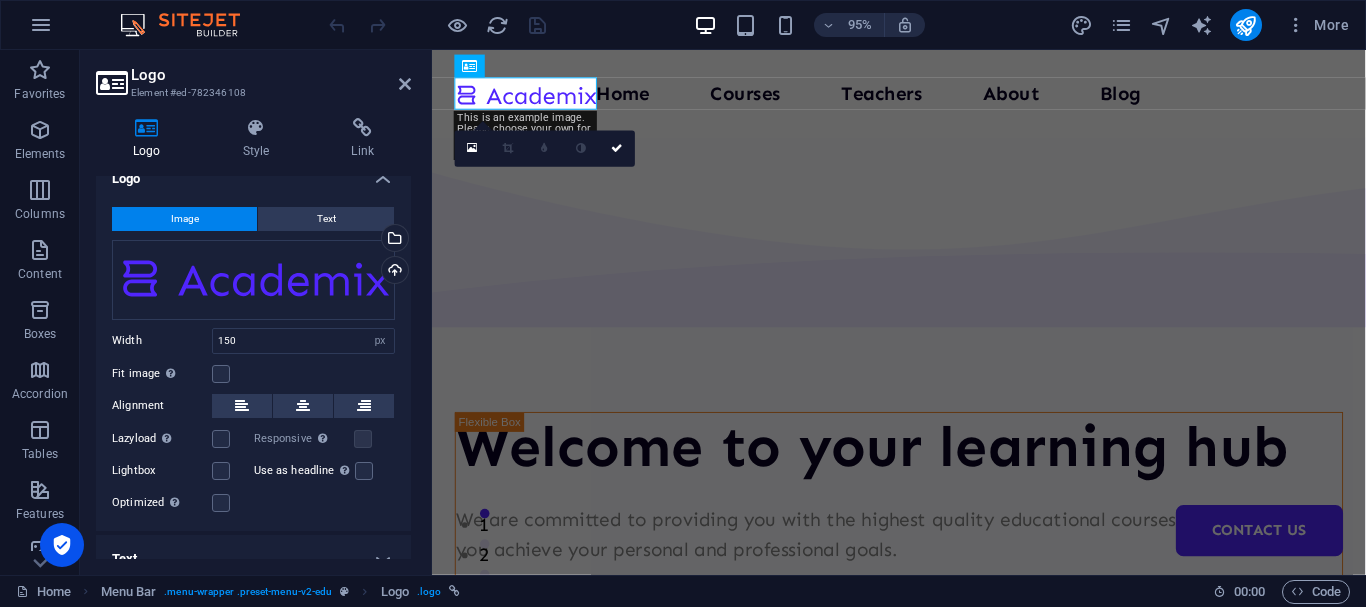 scroll, scrollTop: 0, scrollLeft: 0, axis: both 